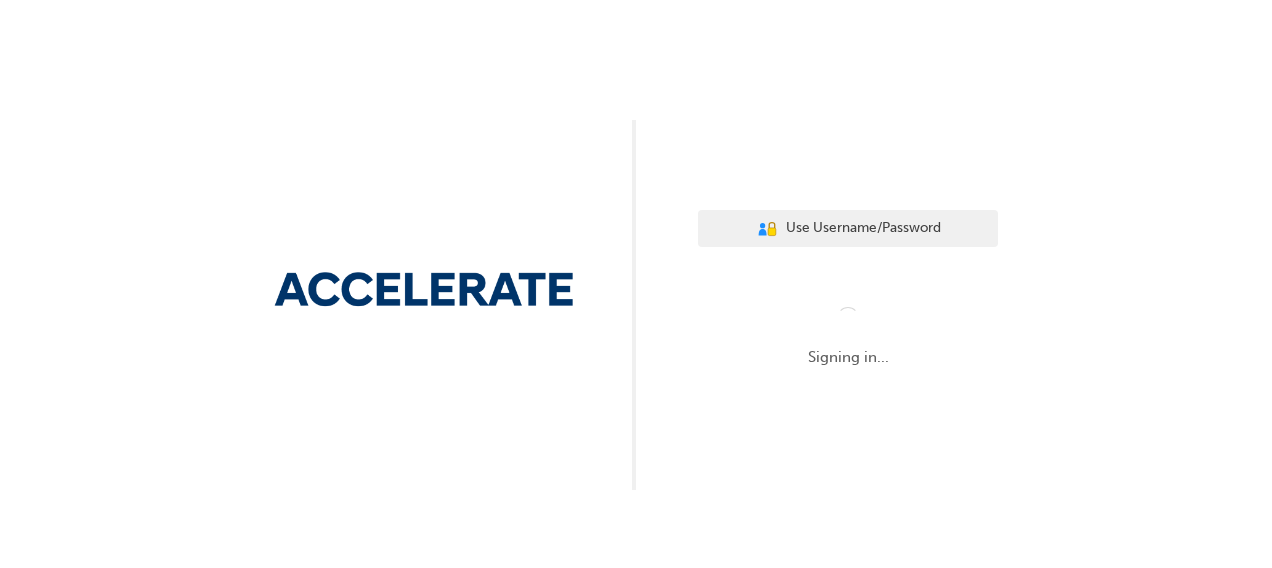 scroll, scrollTop: 0, scrollLeft: 0, axis: both 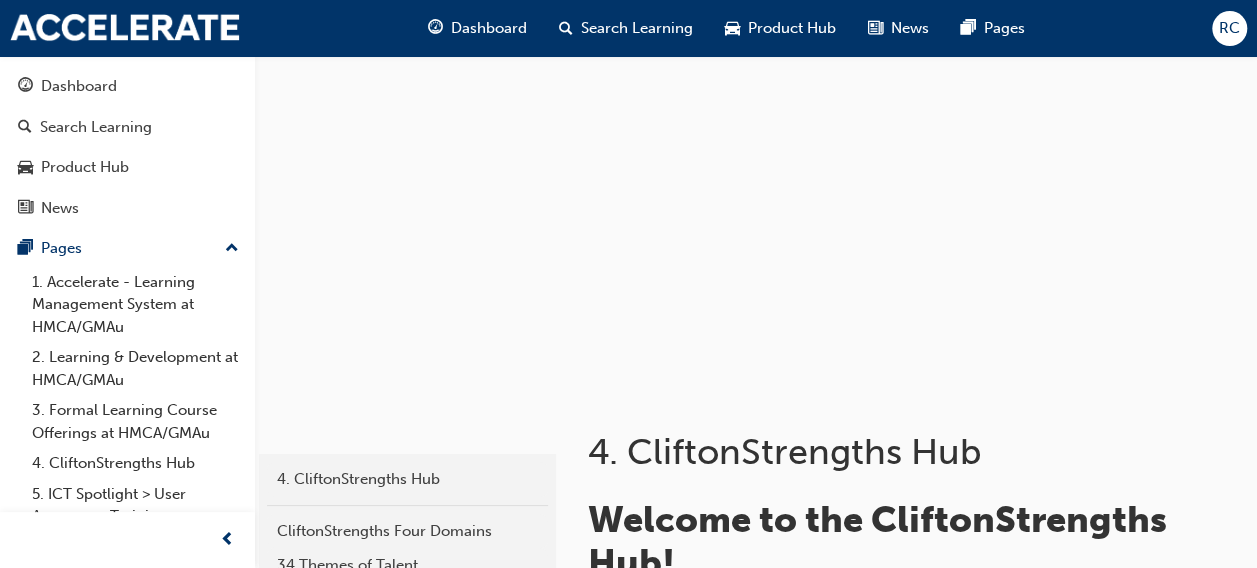 drag, startPoint x: 552, startPoint y: 134, endPoint x: 554, endPoint y: 224, distance: 90.02222 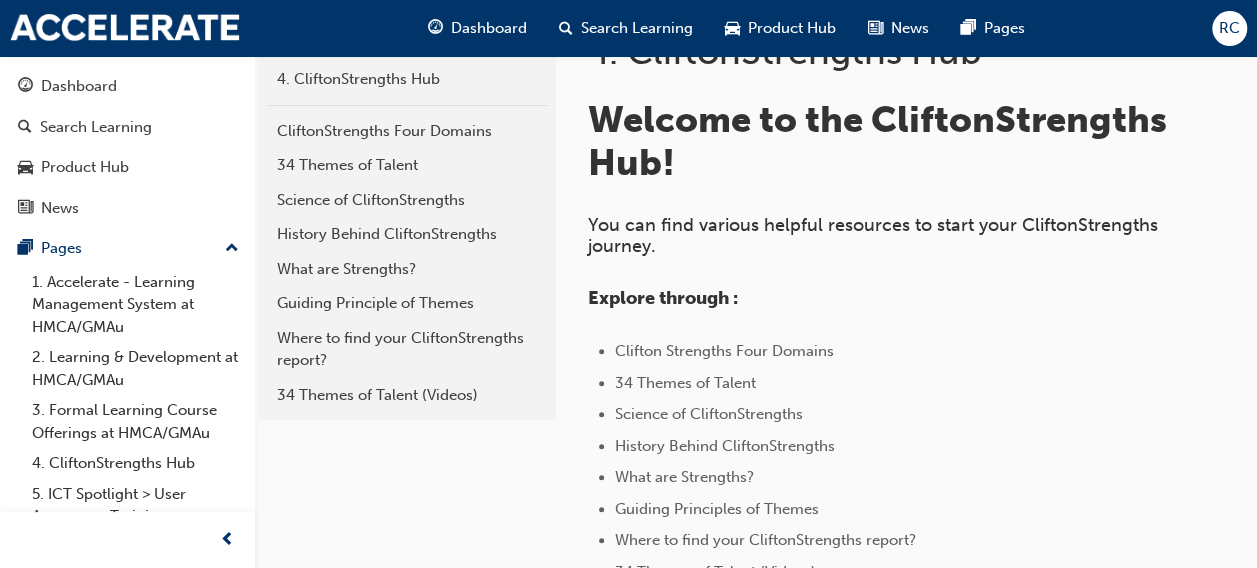click on "You can find various helpful resources to start your CliftonStrengths journey." at bounding box center (875, 236) 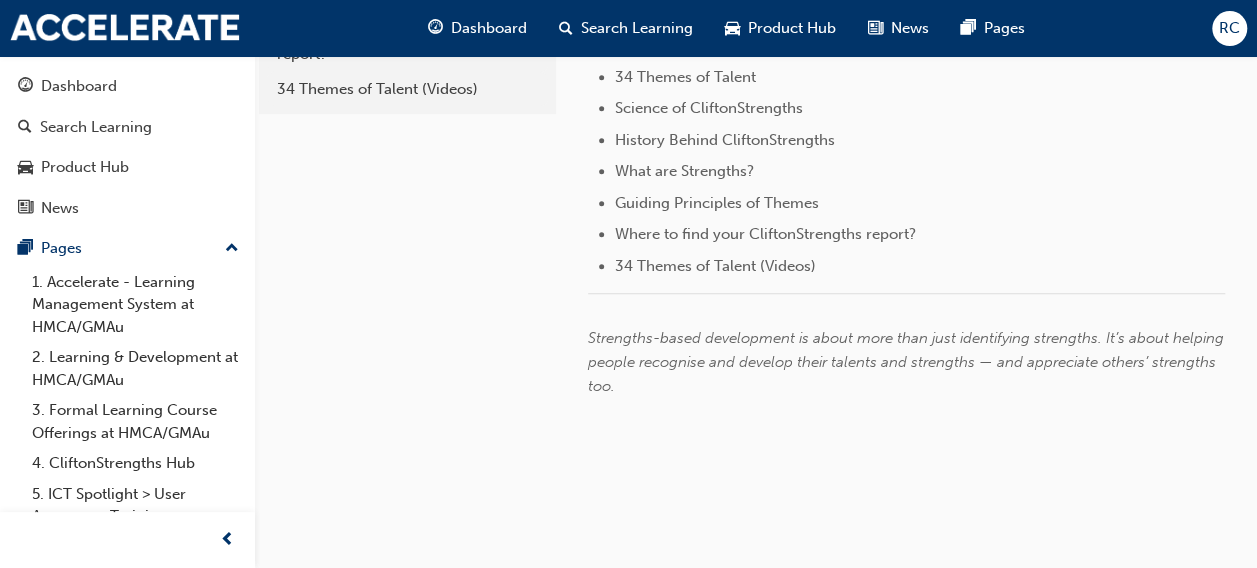 scroll, scrollTop: 0, scrollLeft: 0, axis: both 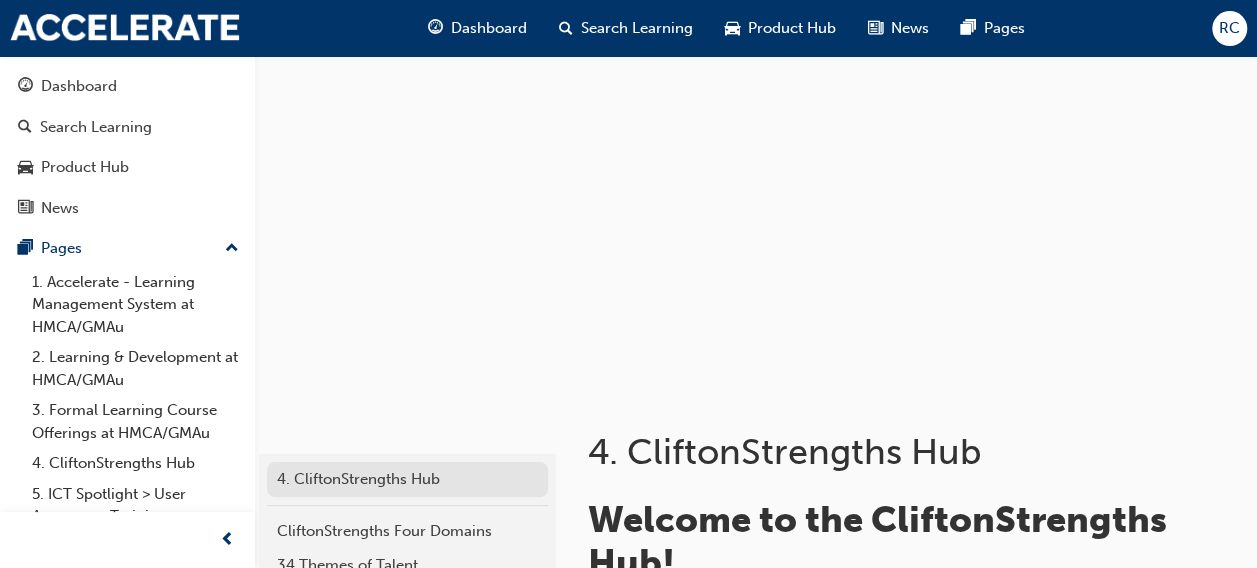 click on "4. CliftonStrengths Hub" at bounding box center (407, 479) 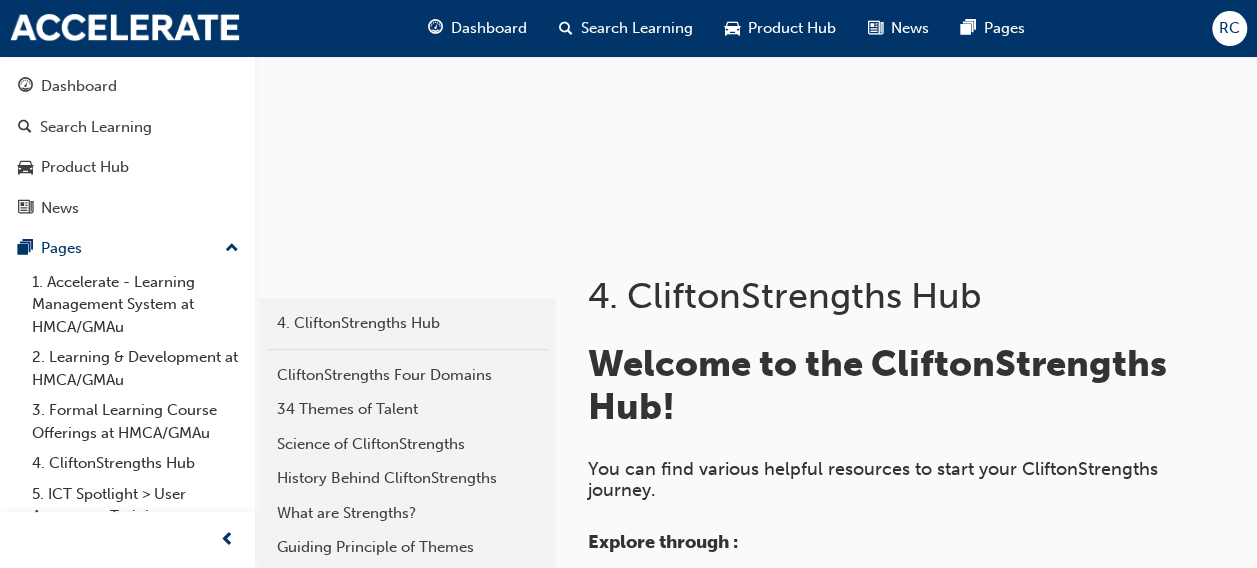 scroll, scrollTop: 200, scrollLeft: 0, axis: vertical 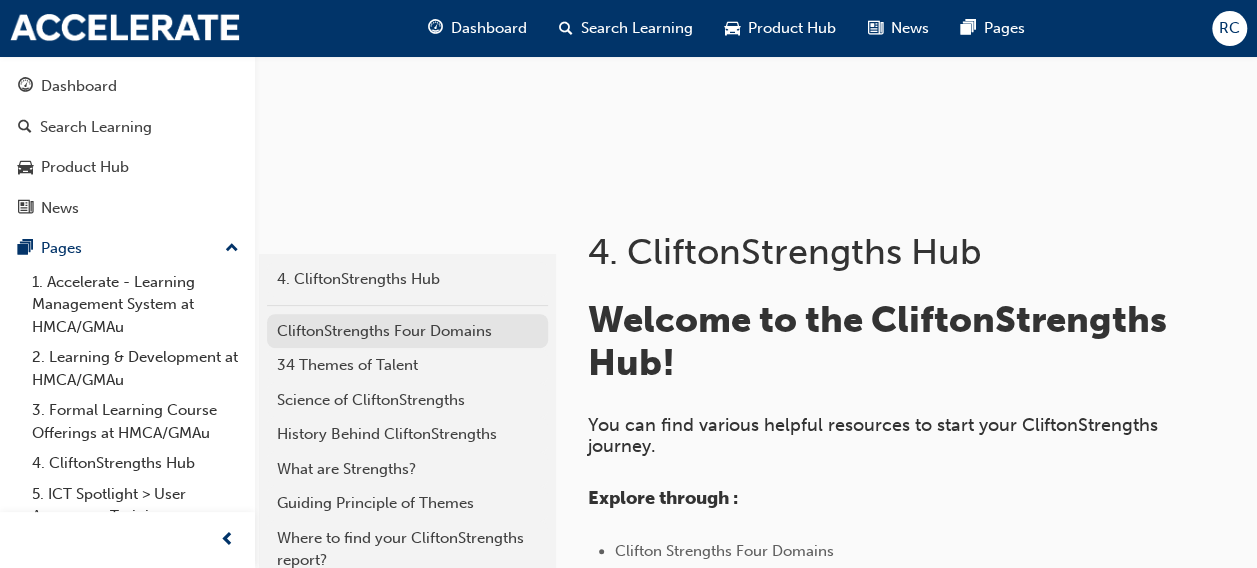click on "CliftonStrengths Four Domains" at bounding box center [407, 331] 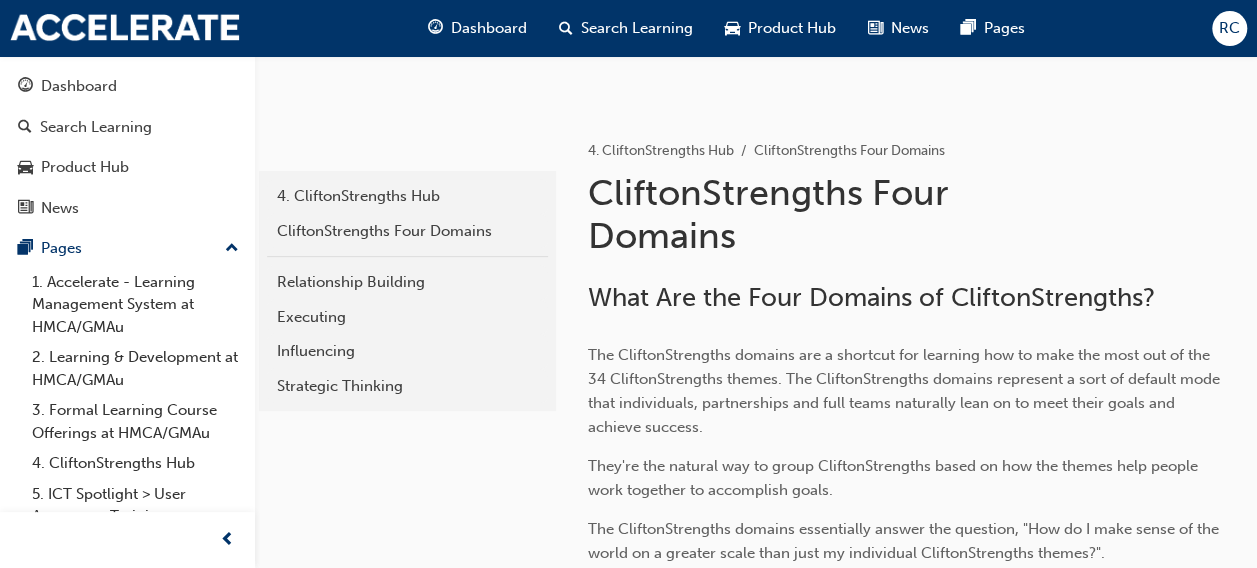 scroll, scrollTop: 188, scrollLeft: 0, axis: vertical 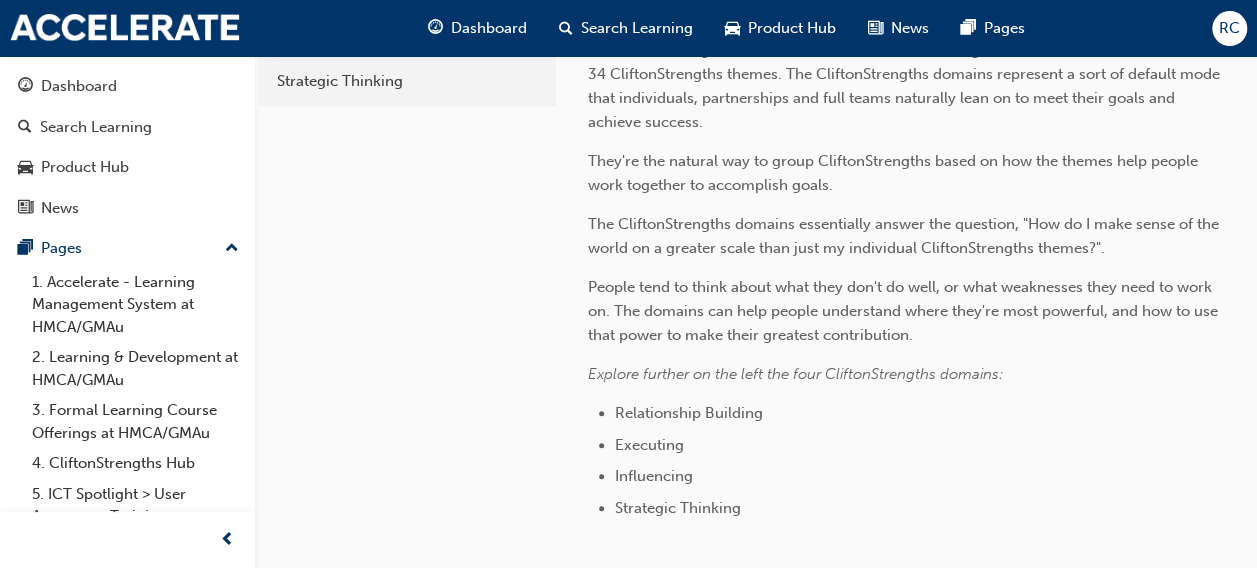 click on "Relationship Building" at bounding box center [689, 413] 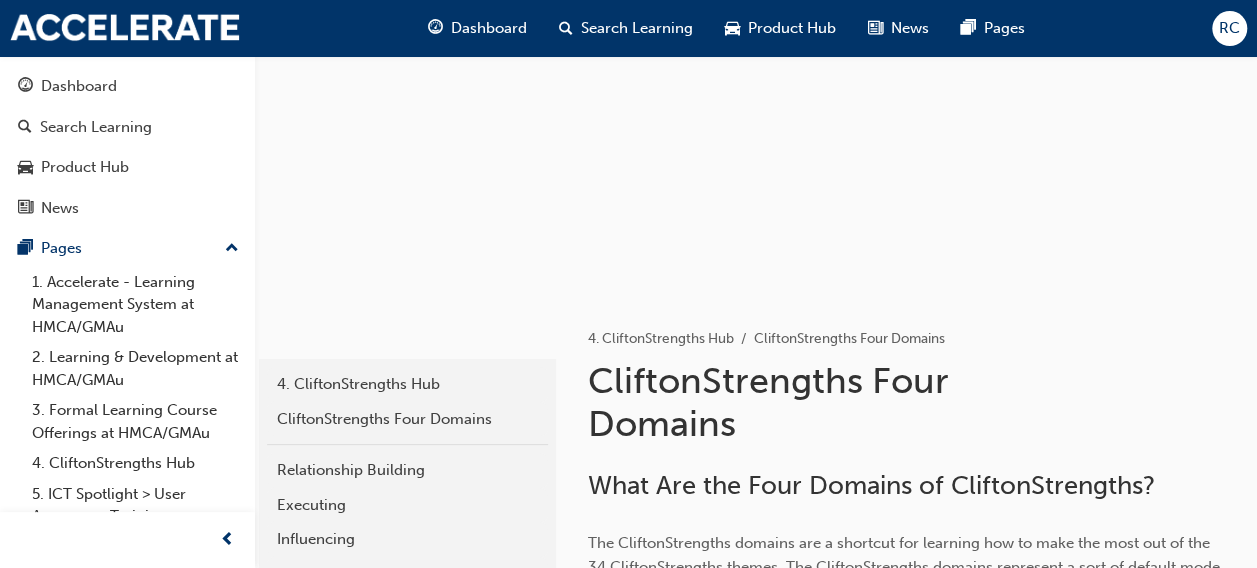 scroll, scrollTop: 200, scrollLeft: 0, axis: vertical 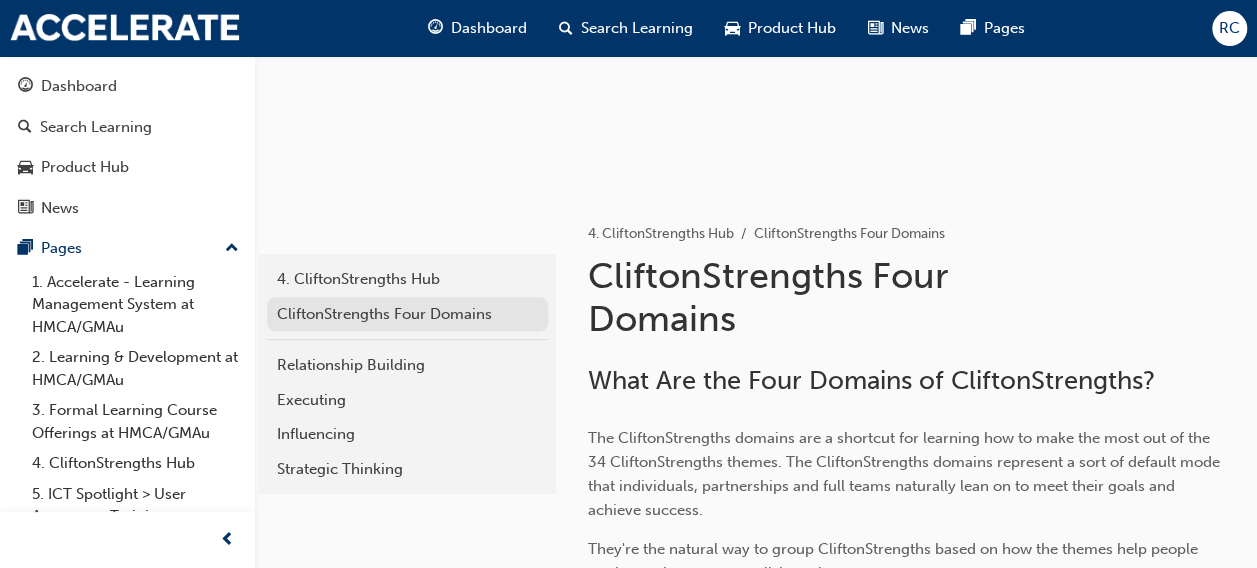 click on "CliftonStrengths Four Domains" at bounding box center [407, 314] 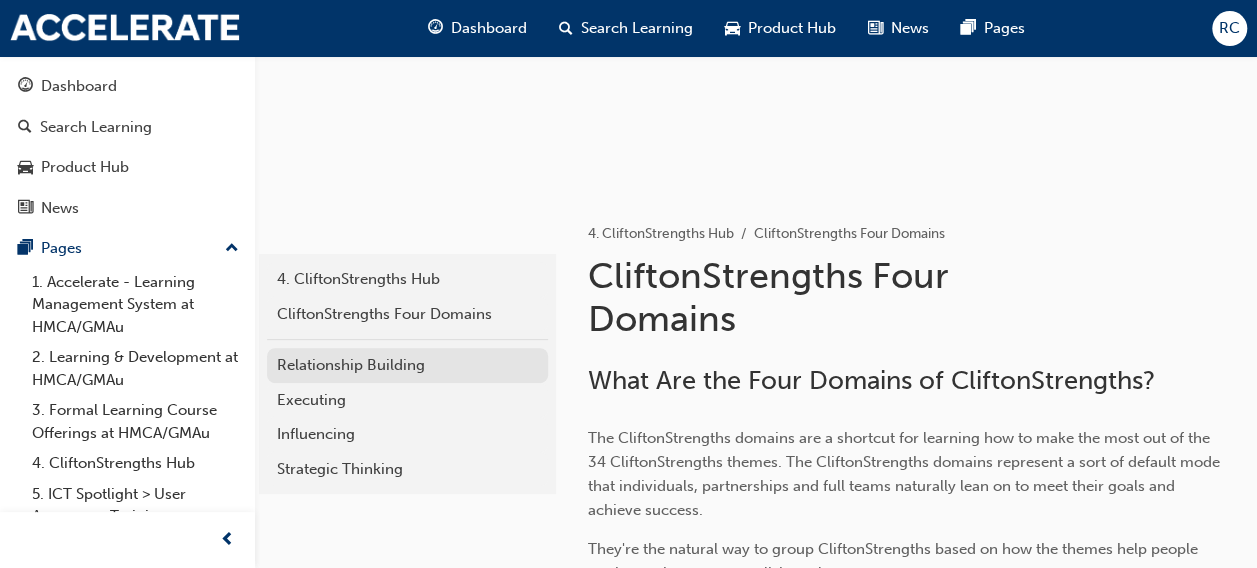 click on "Relationship Building" at bounding box center [407, 365] 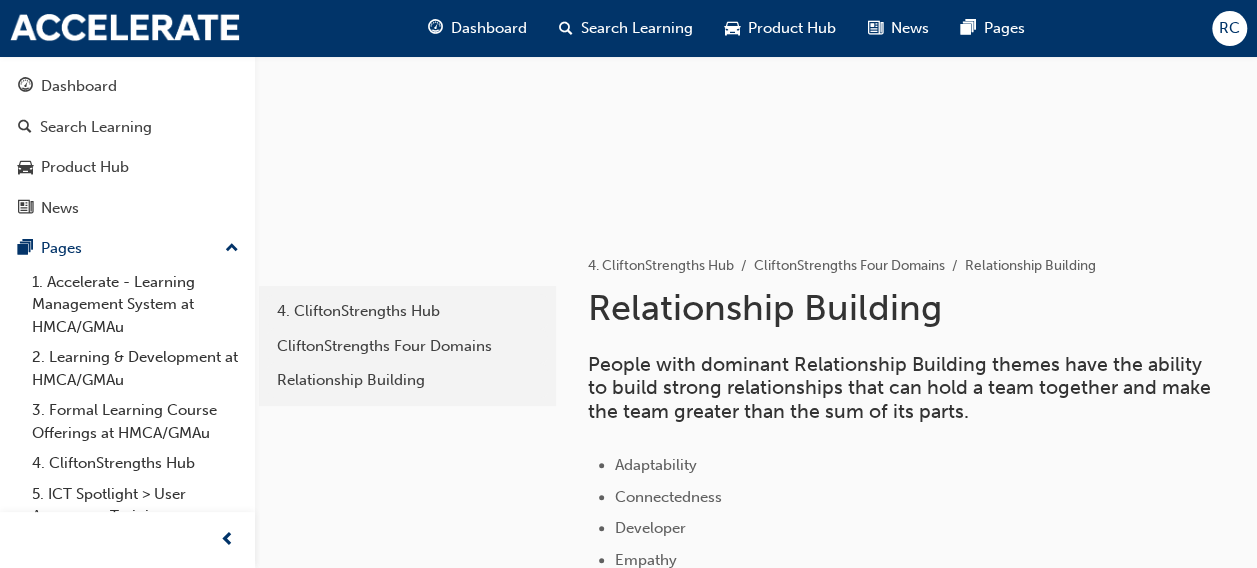 scroll, scrollTop: 167, scrollLeft: 0, axis: vertical 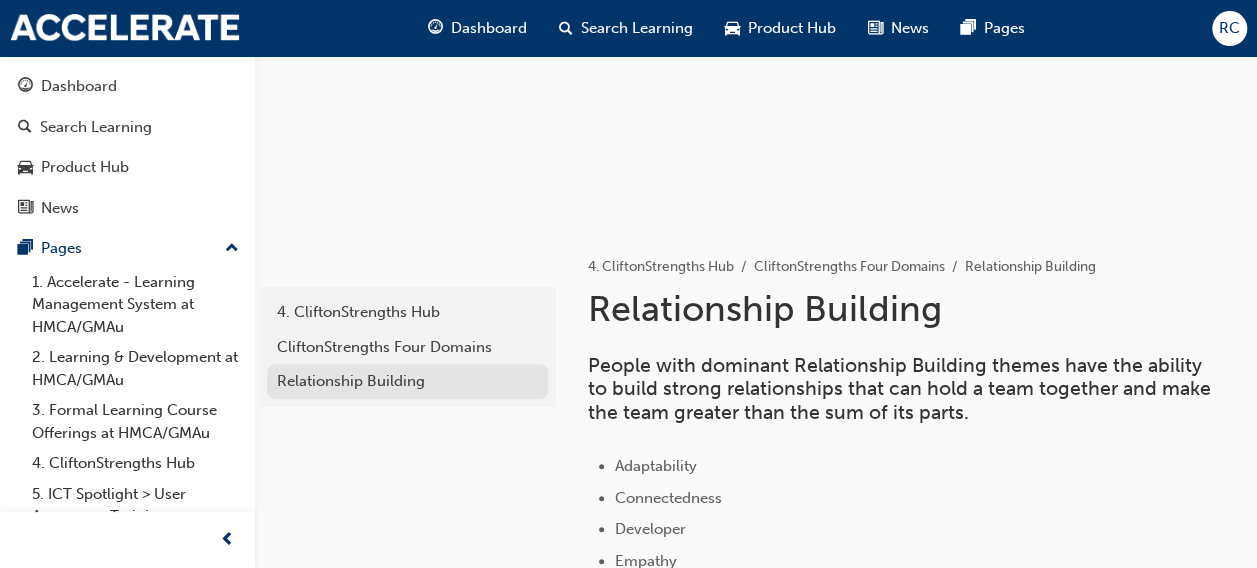 click on "Relationship Building" at bounding box center (407, 381) 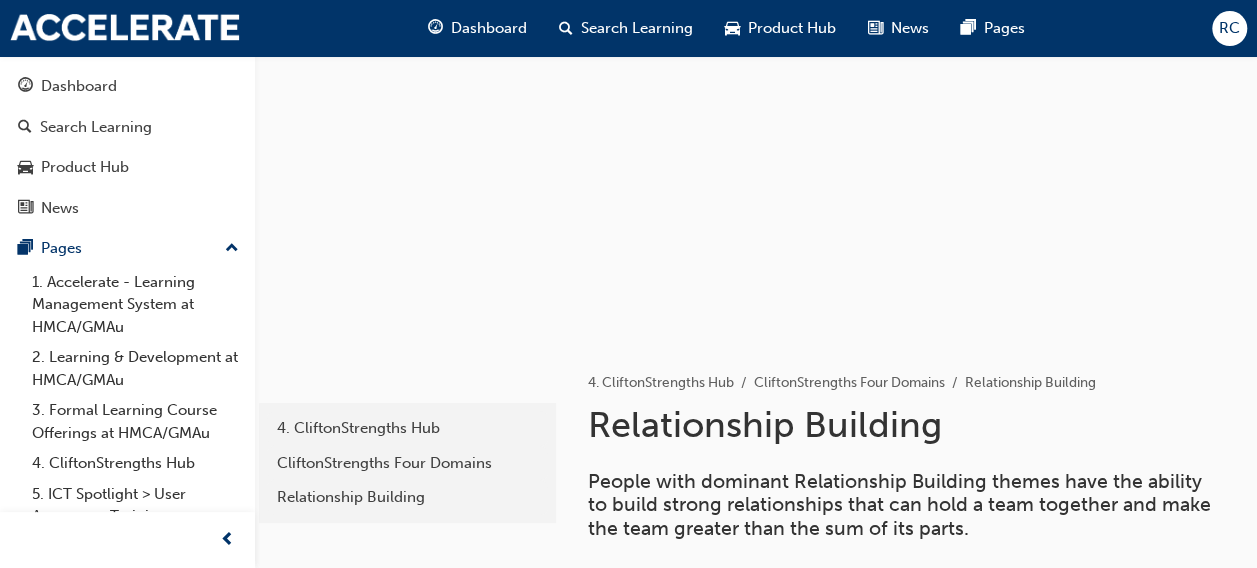 scroll, scrollTop: 0, scrollLeft: 0, axis: both 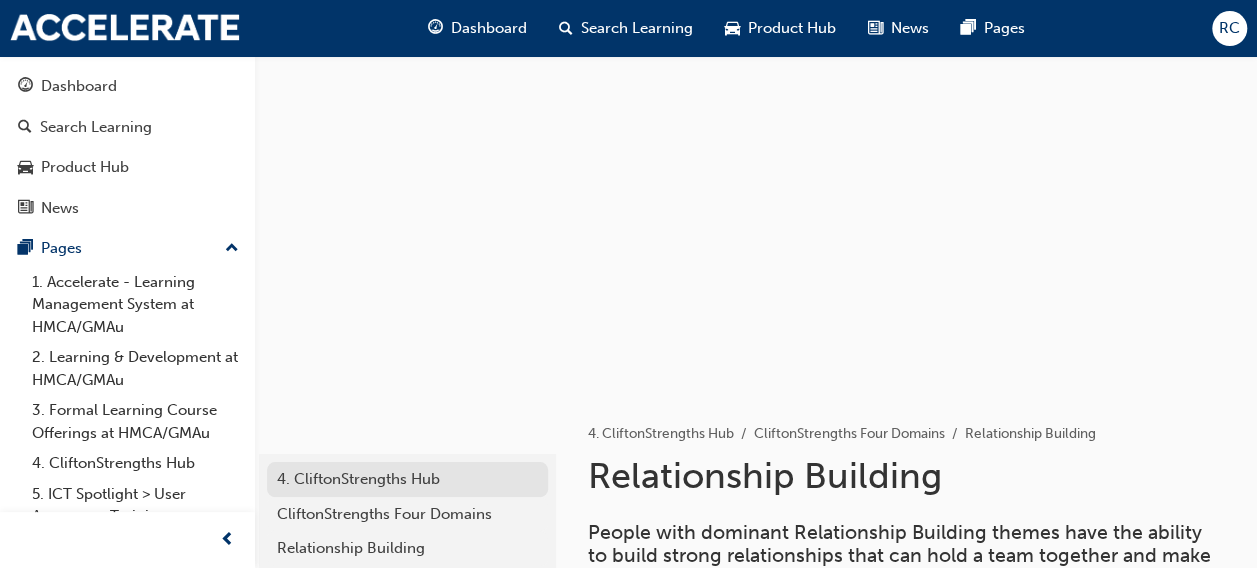 click on "4. CliftonStrengths Hub" at bounding box center [407, 479] 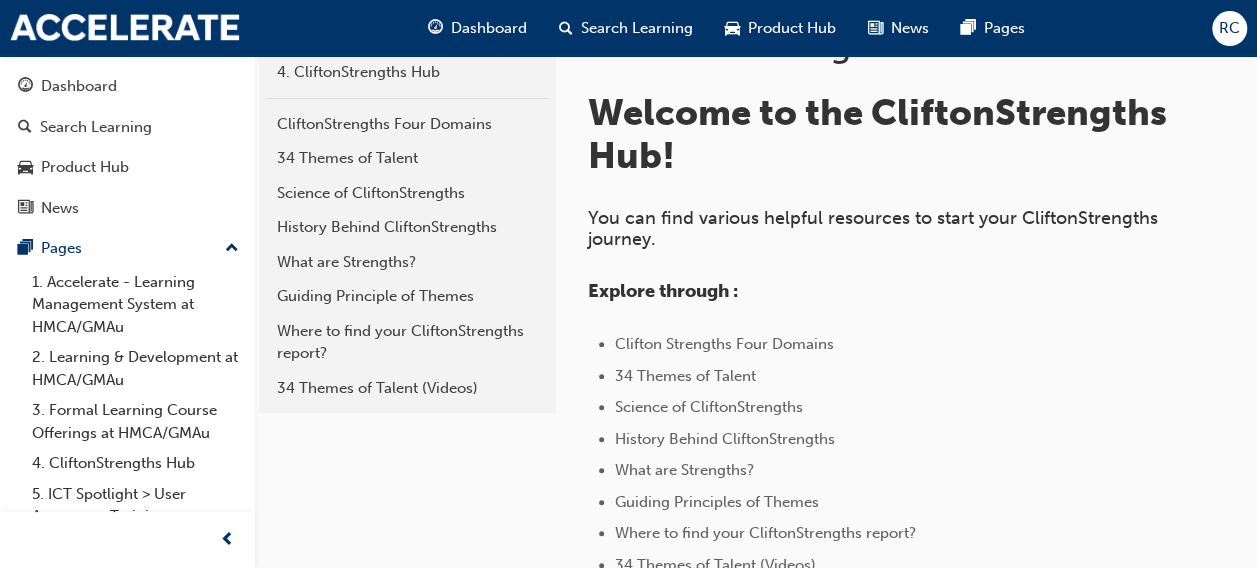 scroll, scrollTop: 300, scrollLeft: 0, axis: vertical 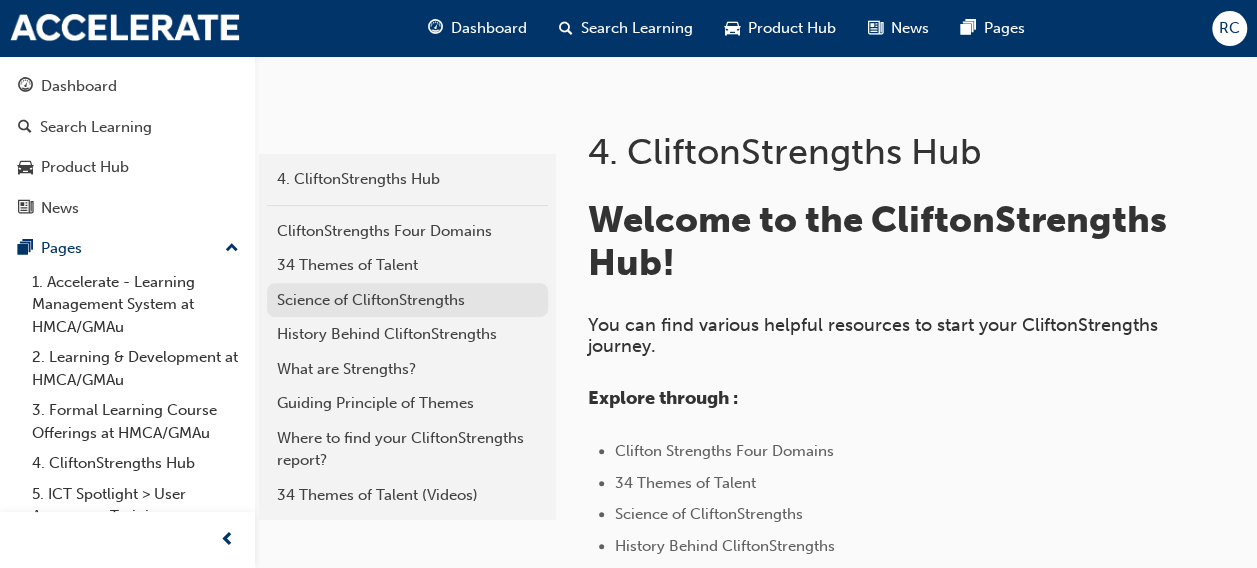 click on "Science of CliftonStrengths" at bounding box center [407, 300] 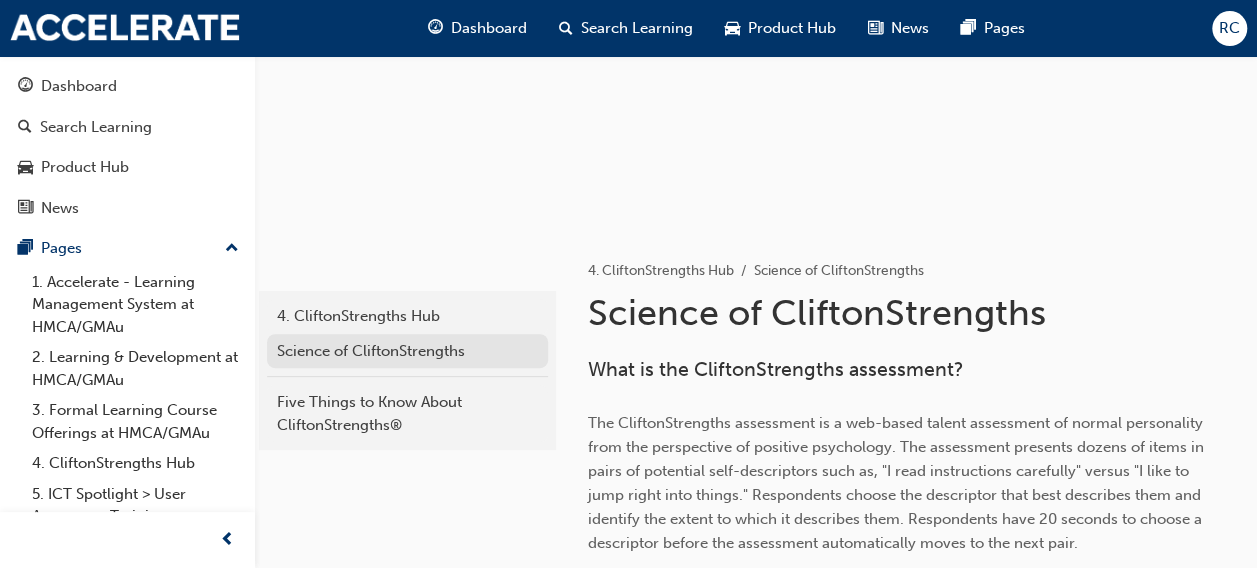 scroll, scrollTop: 91, scrollLeft: 0, axis: vertical 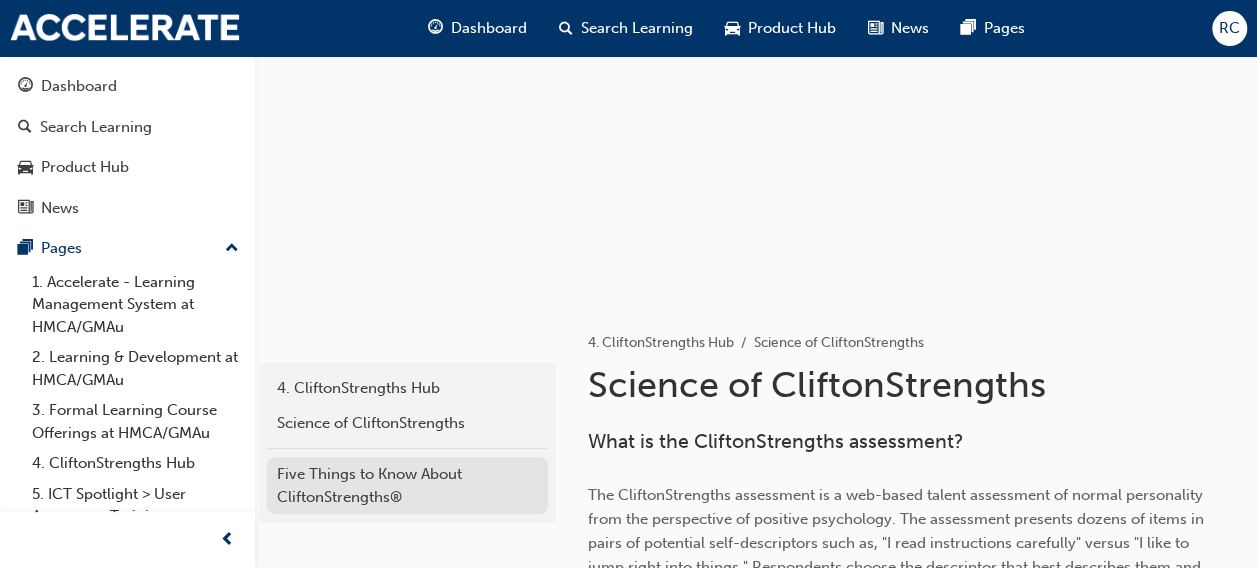 click on "Five Things to Know About CliftonStrengths®" at bounding box center (407, 485) 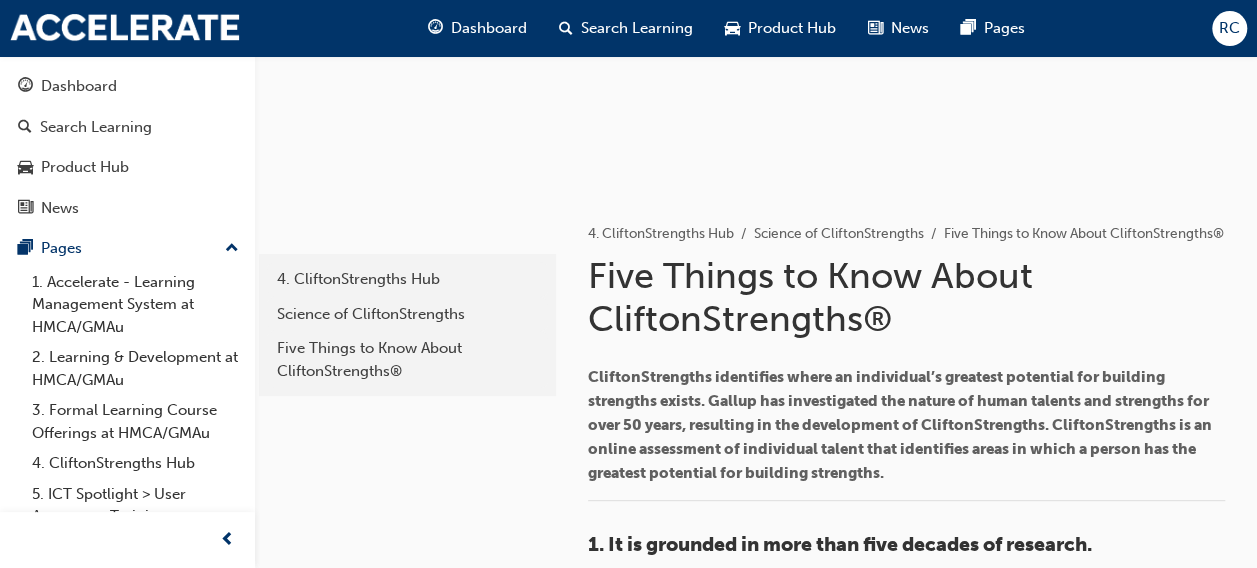 scroll, scrollTop: 286, scrollLeft: 0, axis: vertical 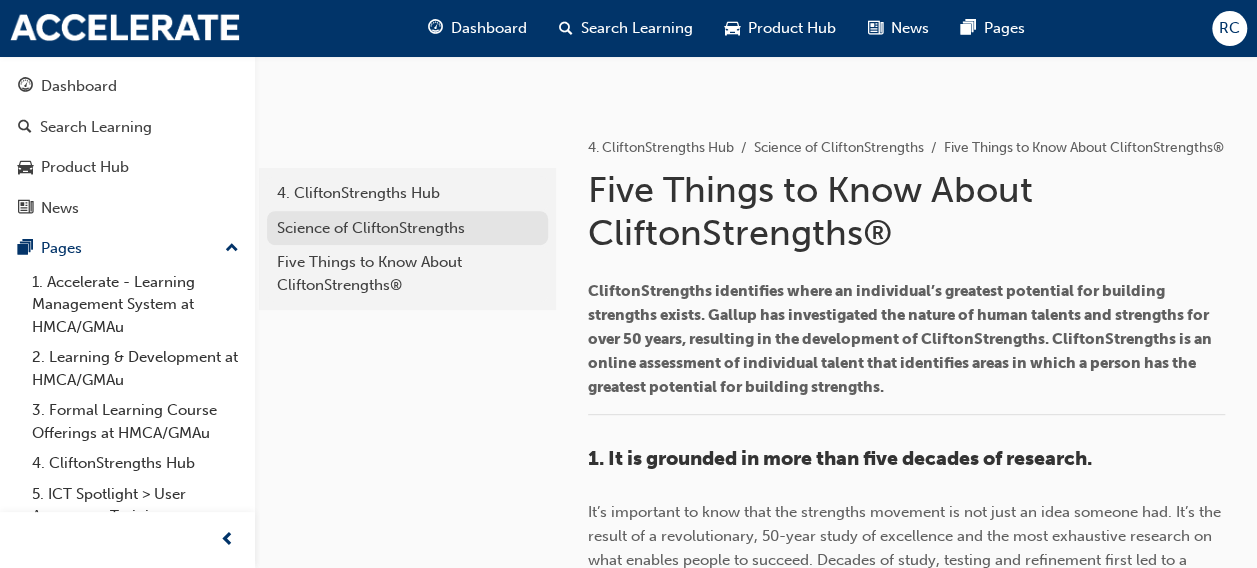click on "Science of CliftonStrengths" at bounding box center (407, 228) 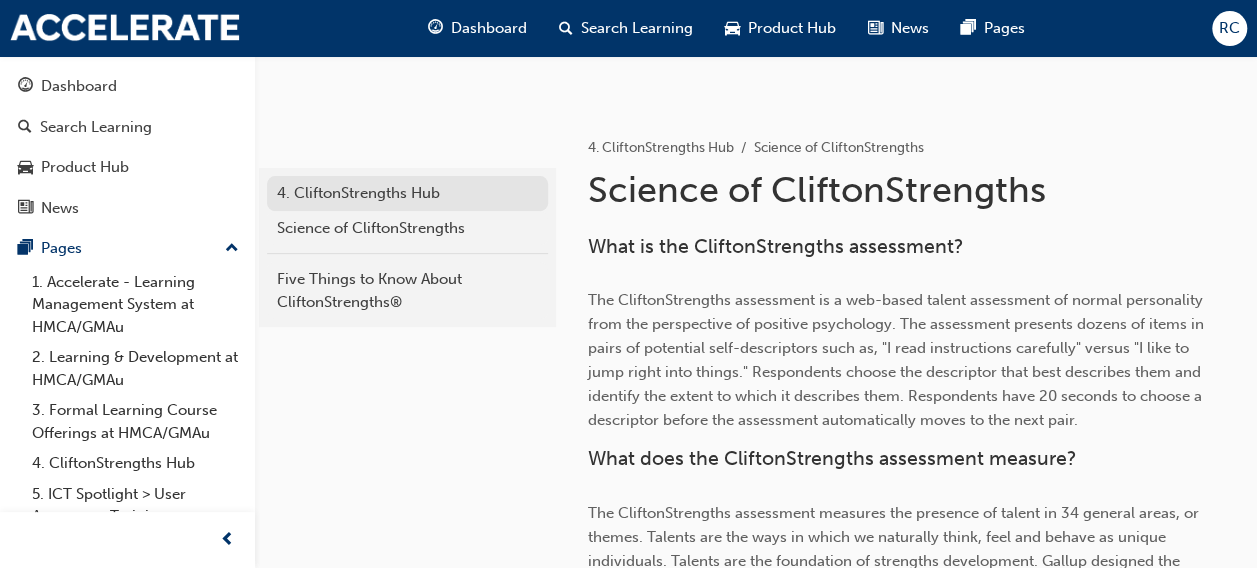click on "4. CliftonStrengths Hub" at bounding box center (407, 193) 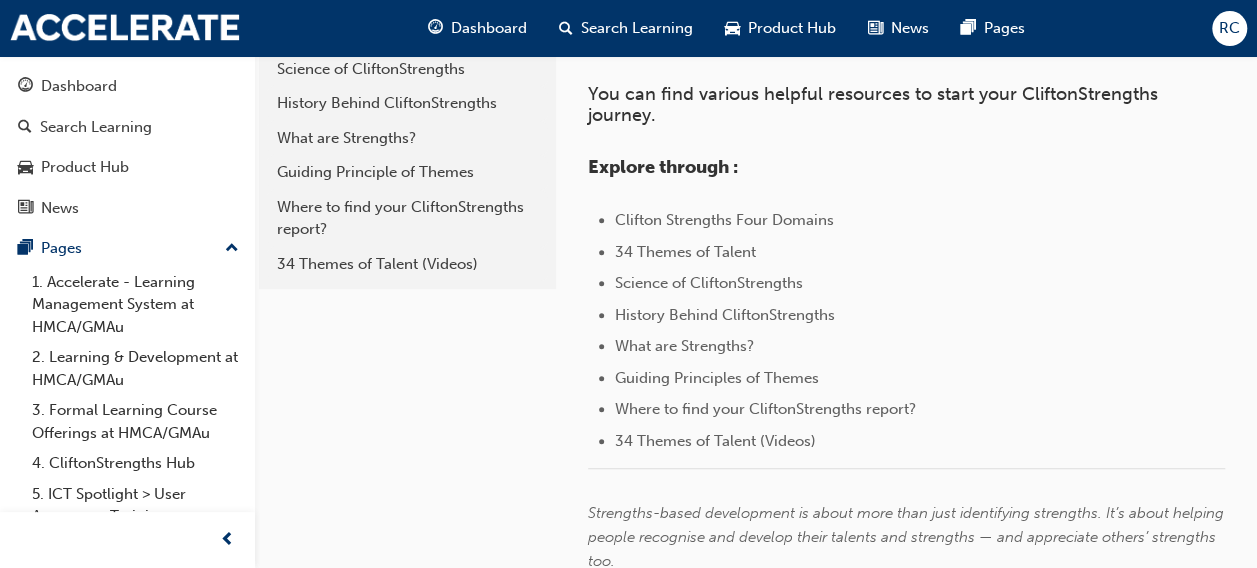 scroll, scrollTop: 586, scrollLeft: 0, axis: vertical 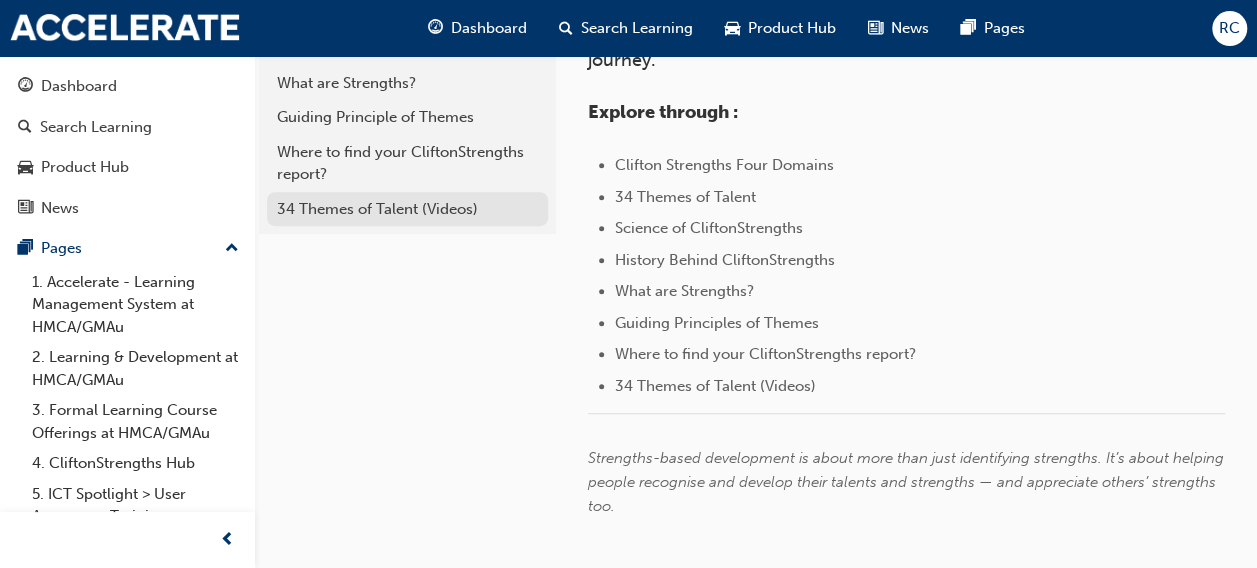 click on "34 Themes of Talent (Videos)" at bounding box center [407, 209] 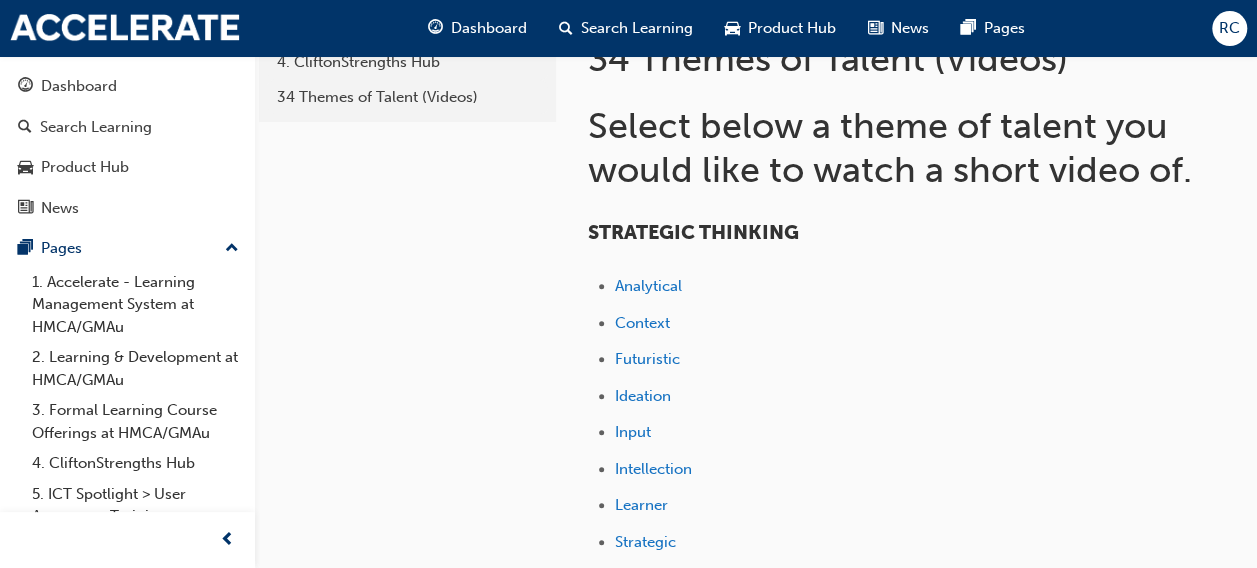 scroll, scrollTop: 500, scrollLeft: 0, axis: vertical 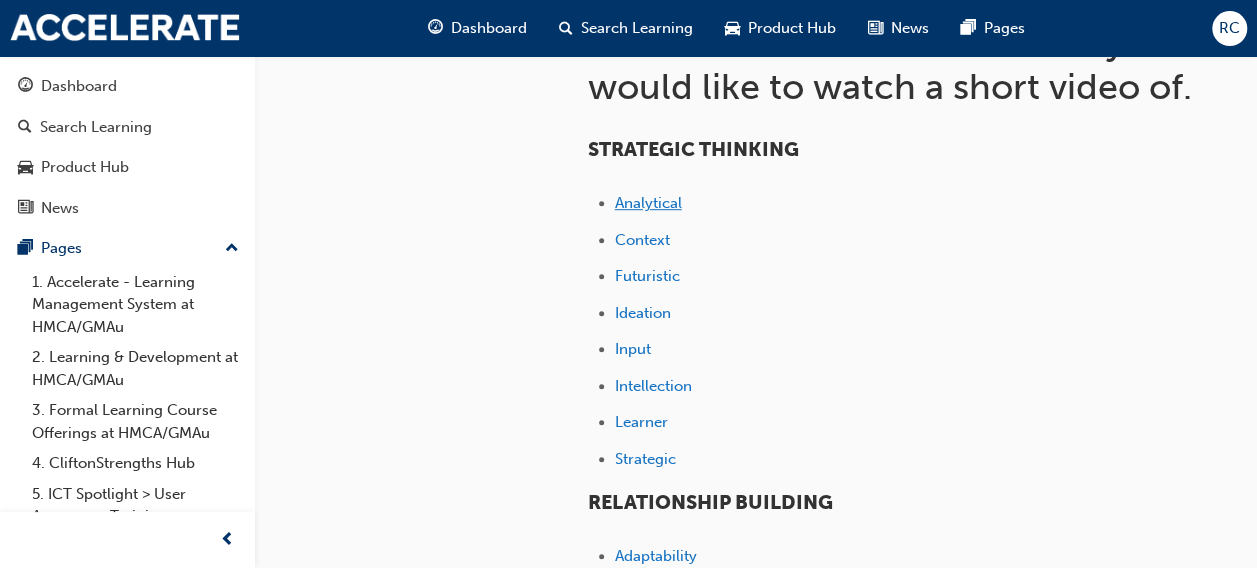 click on "Analytical" at bounding box center (648, 203) 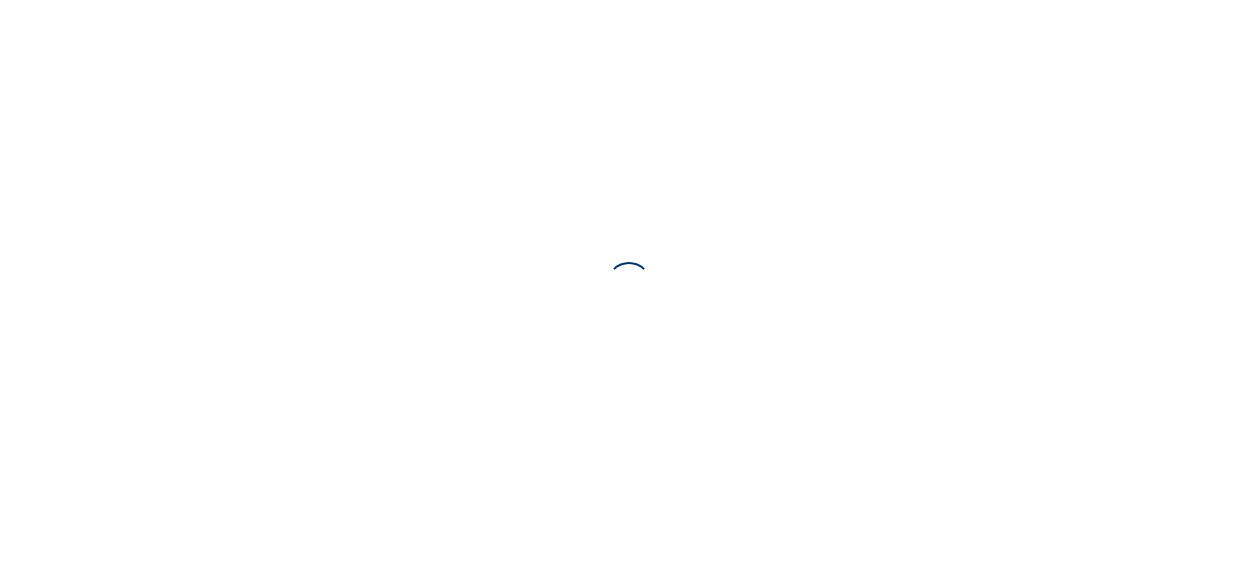 scroll, scrollTop: 0, scrollLeft: 0, axis: both 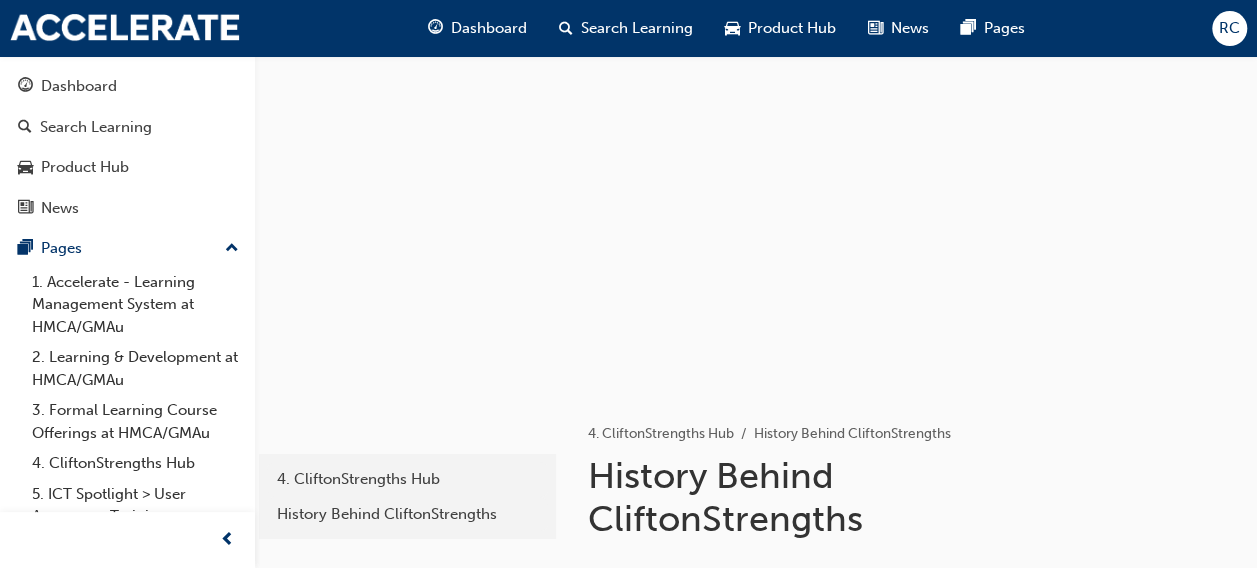 click at bounding box center (756, 223) 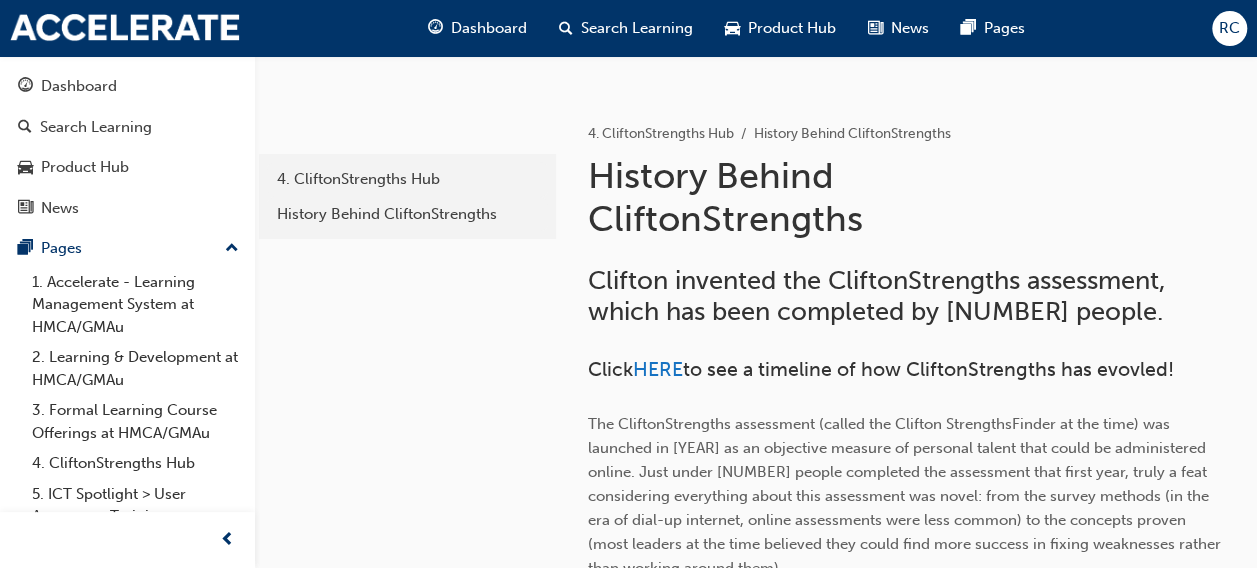 scroll, scrollTop: 400, scrollLeft: 0, axis: vertical 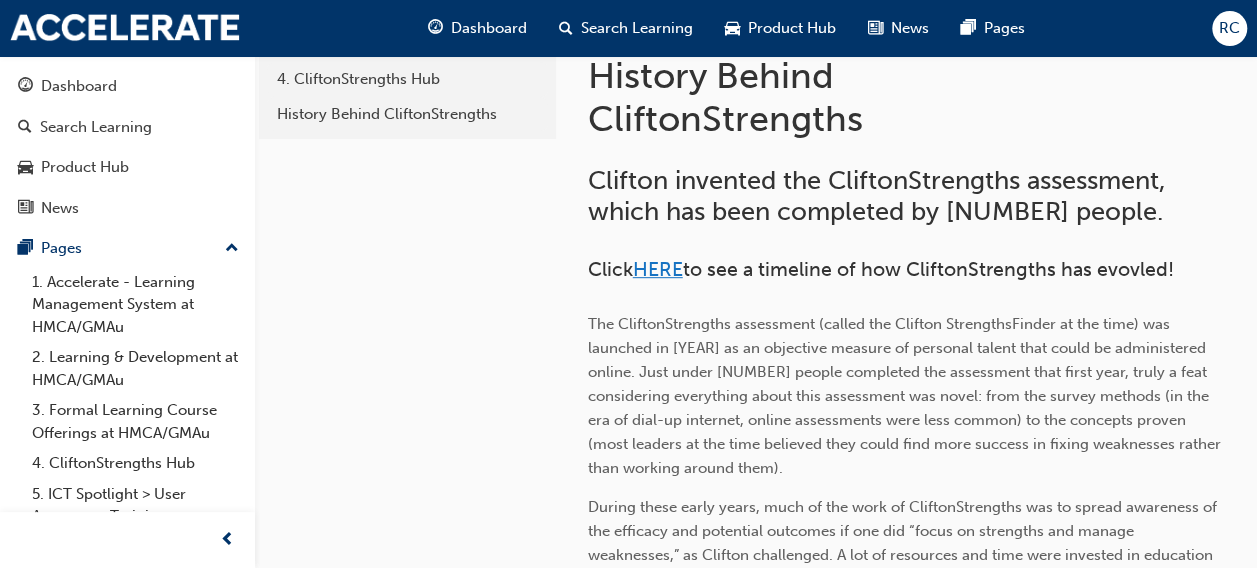 click on "HERE" at bounding box center [658, 269] 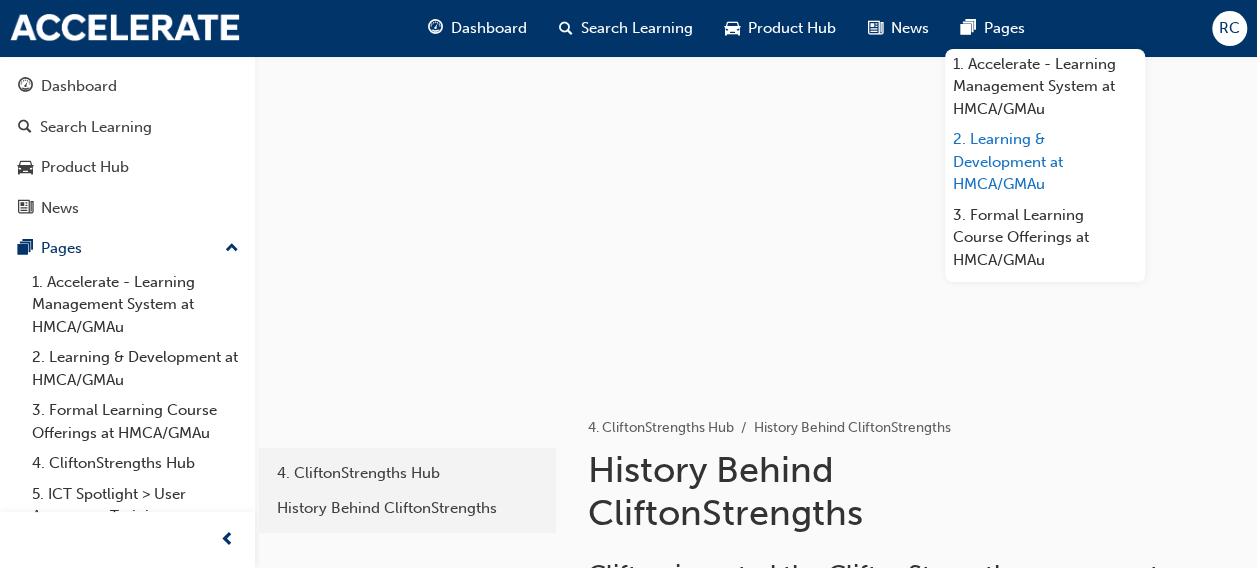 scroll, scrollTop: 0, scrollLeft: 0, axis: both 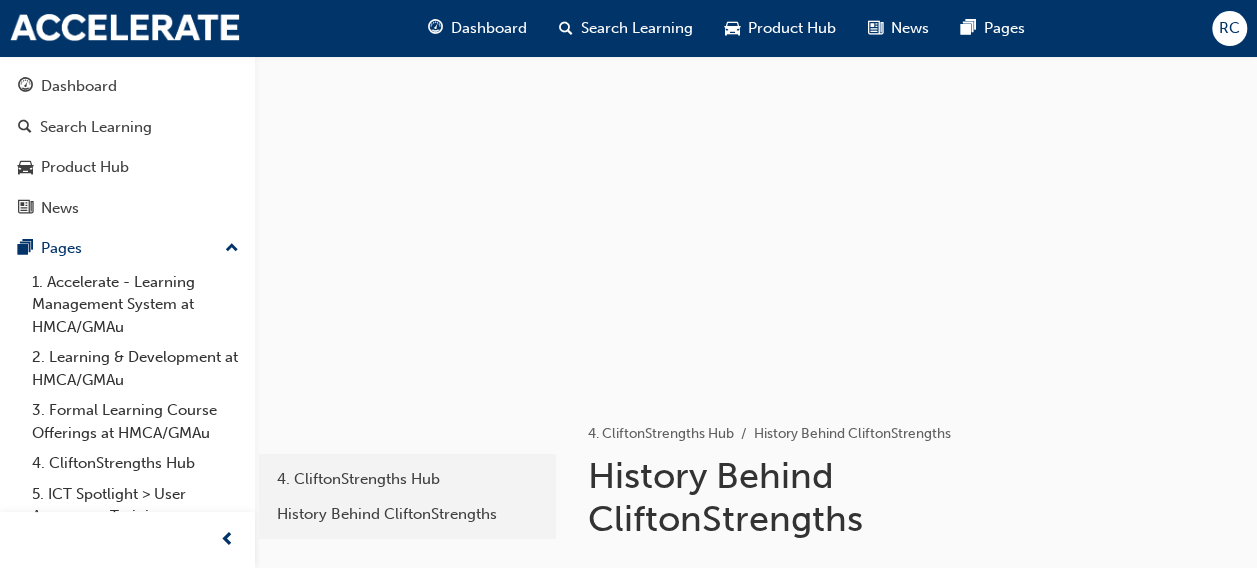 click at bounding box center (756, 223) 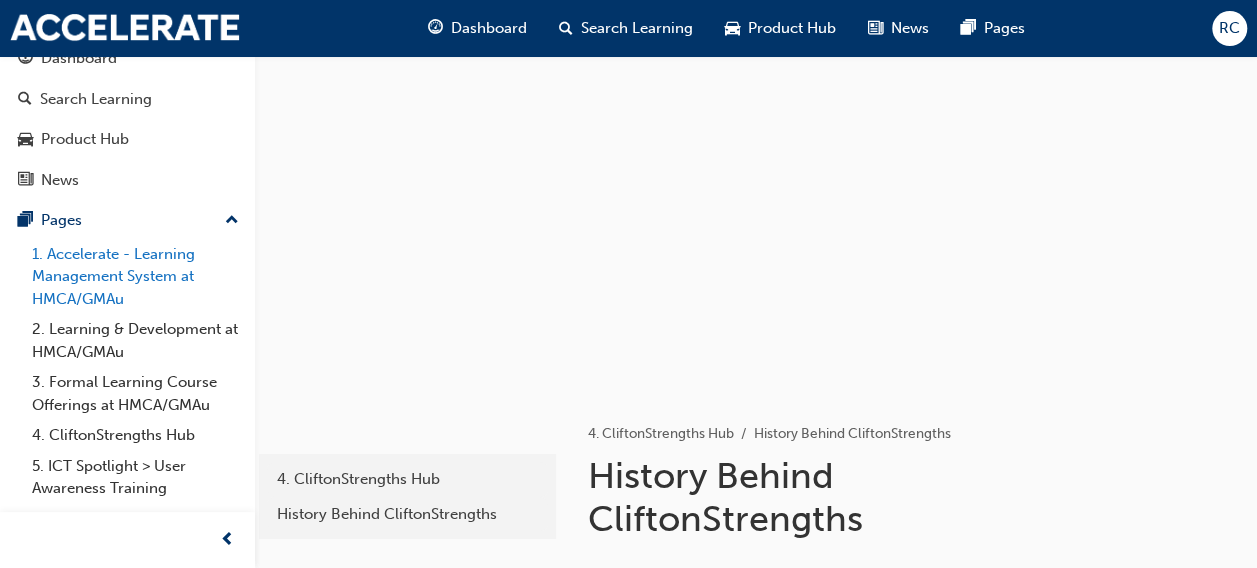 scroll, scrollTop: 51, scrollLeft: 0, axis: vertical 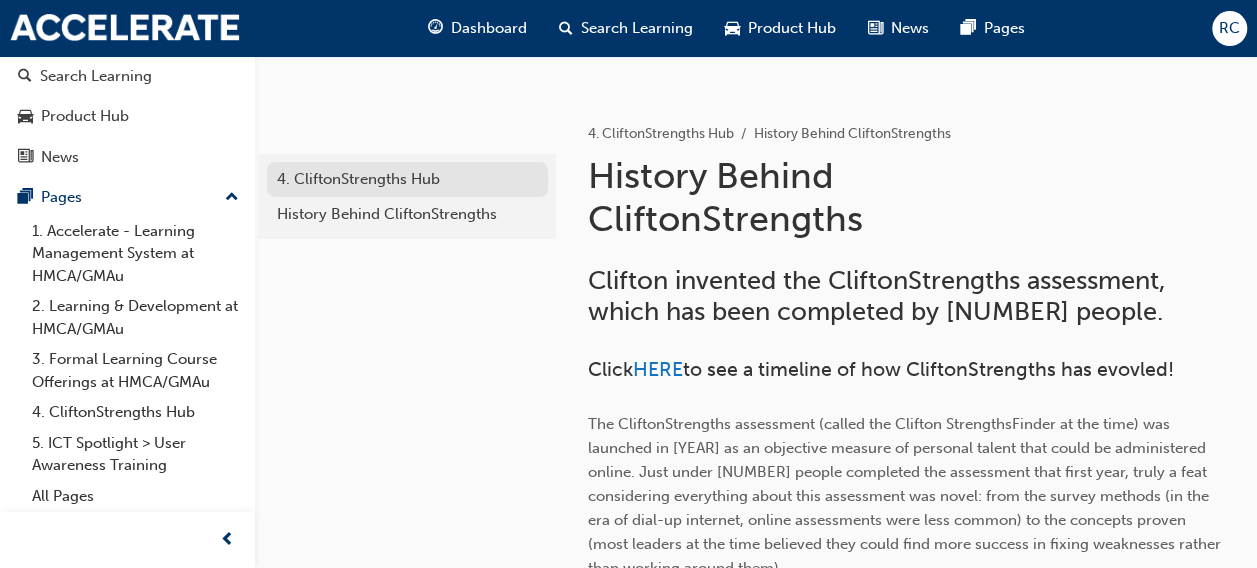 click on "4. CliftonStrengths Hub" at bounding box center (407, 179) 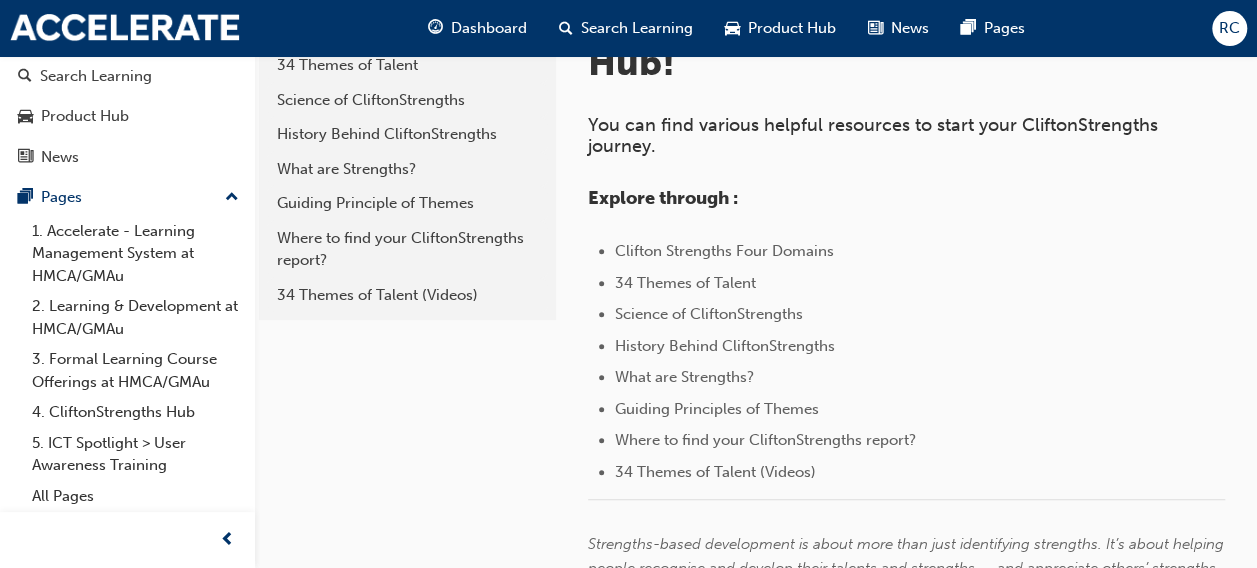 scroll, scrollTop: 400, scrollLeft: 0, axis: vertical 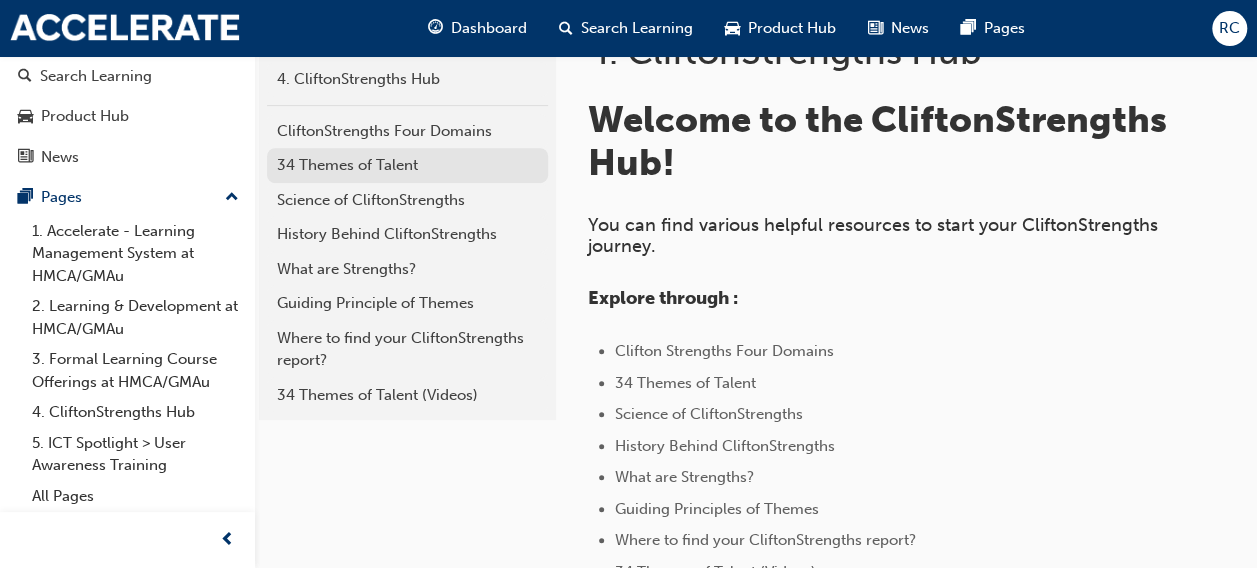 click on "34 Themes of Talent" at bounding box center (407, 165) 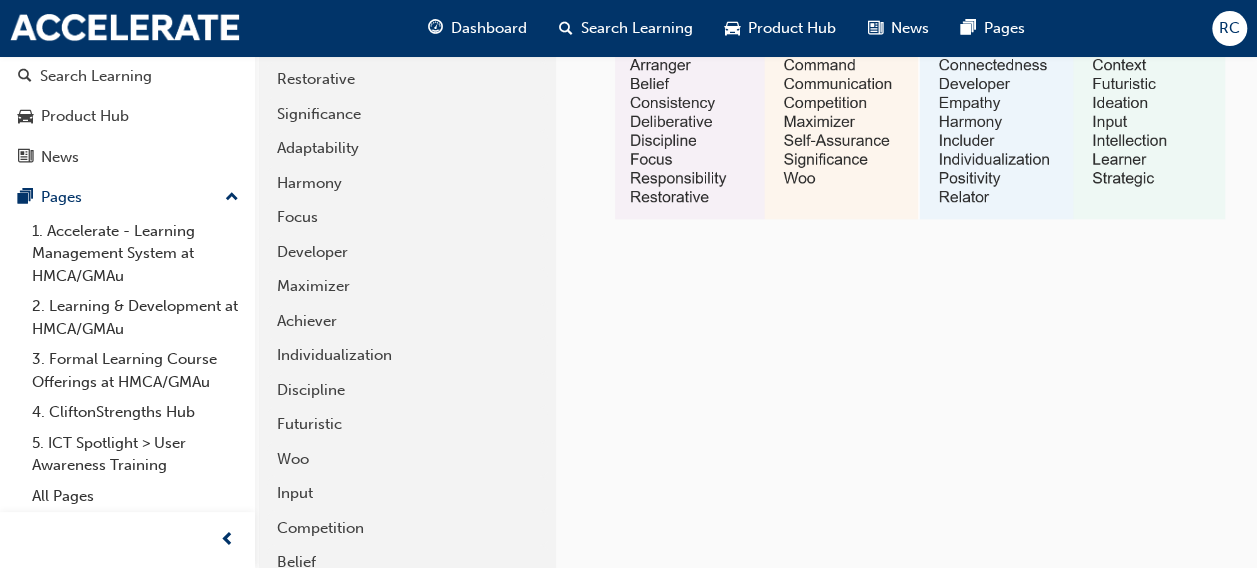 scroll, scrollTop: 1000, scrollLeft: 0, axis: vertical 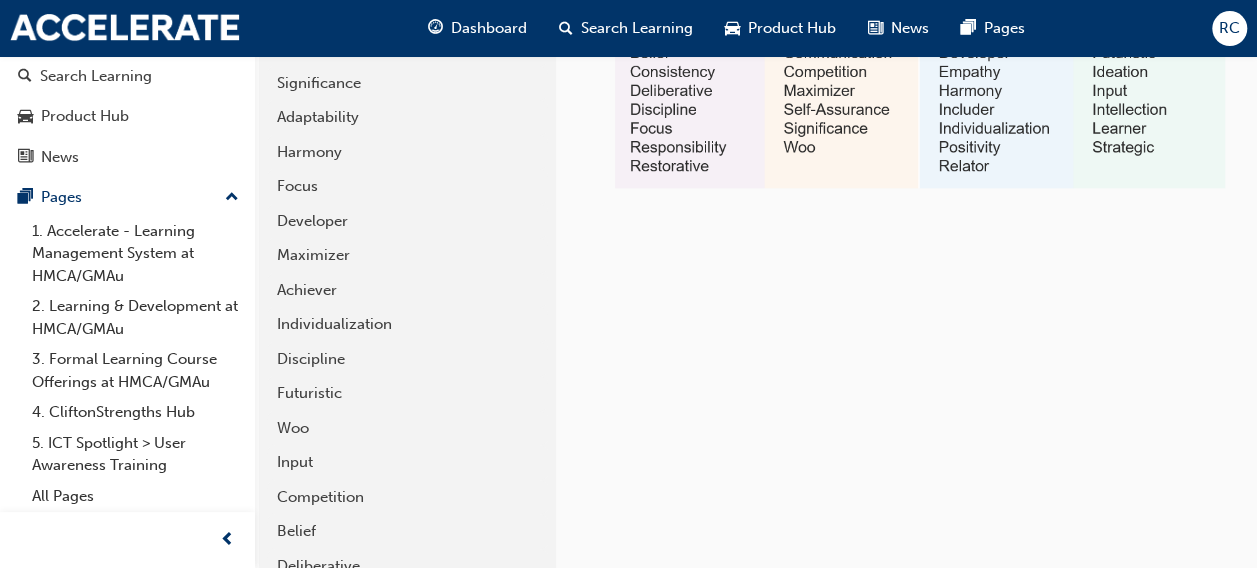 click at bounding box center [920, 64] 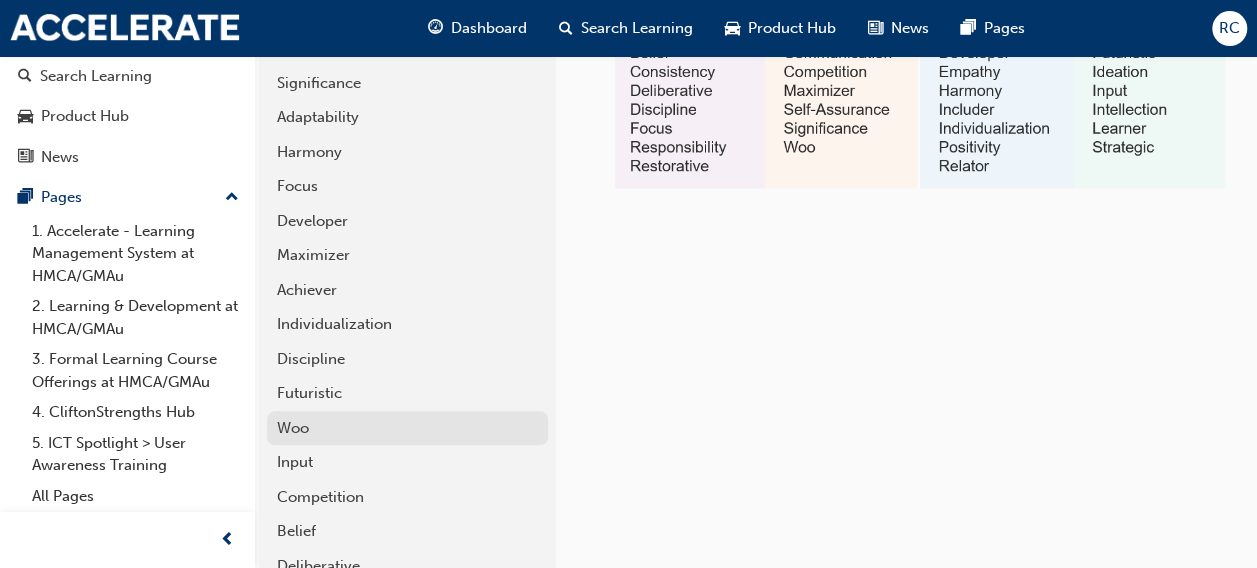 click on "Woo" at bounding box center (407, 428) 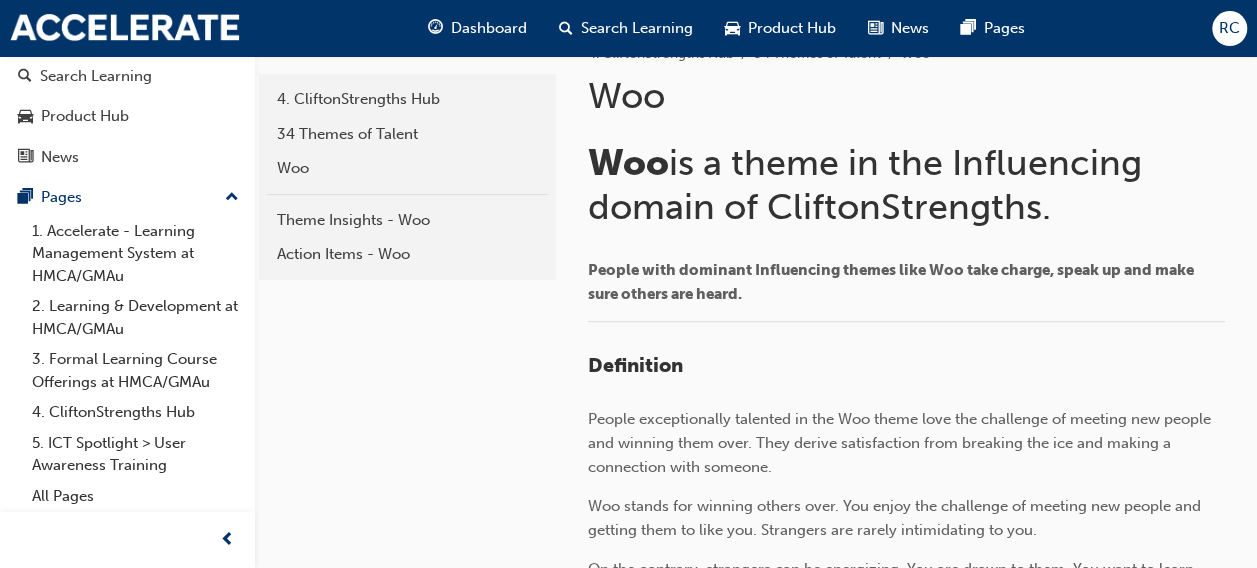 scroll, scrollTop: 500, scrollLeft: 0, axis: vertical 